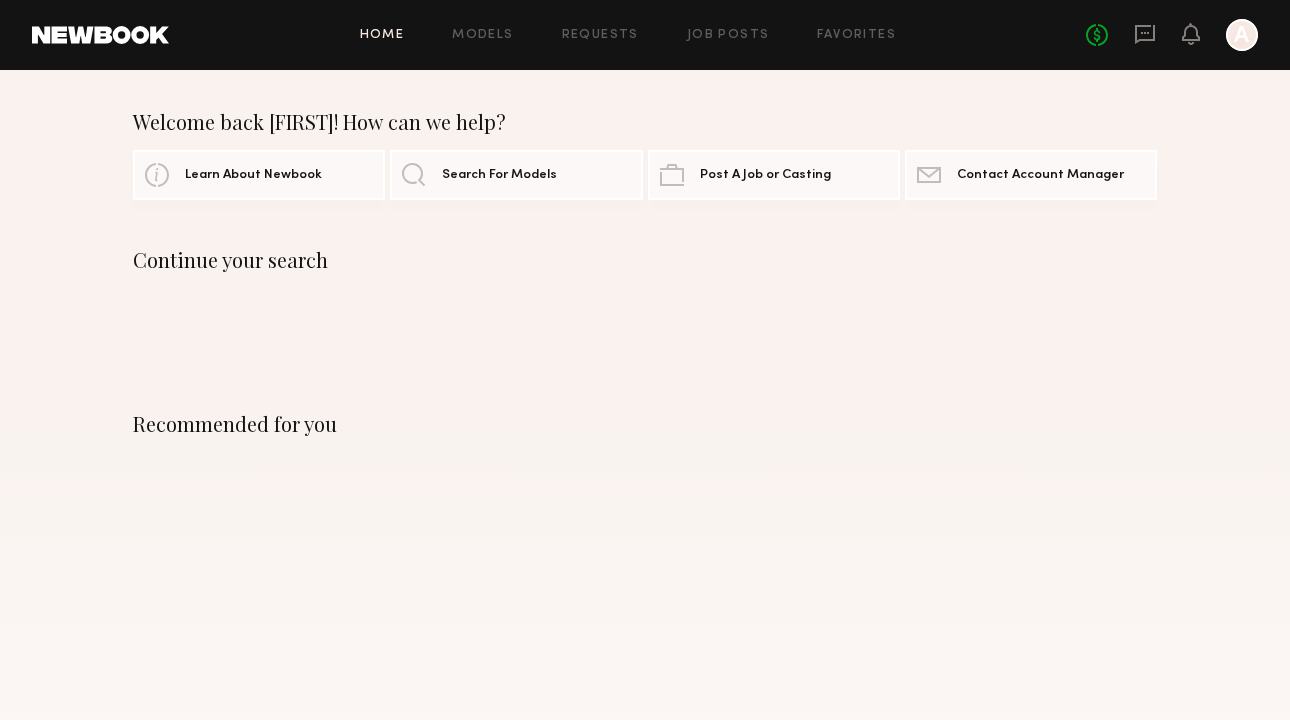 scroll, scrollTop: 0, scrollLeft: 0, axis: both 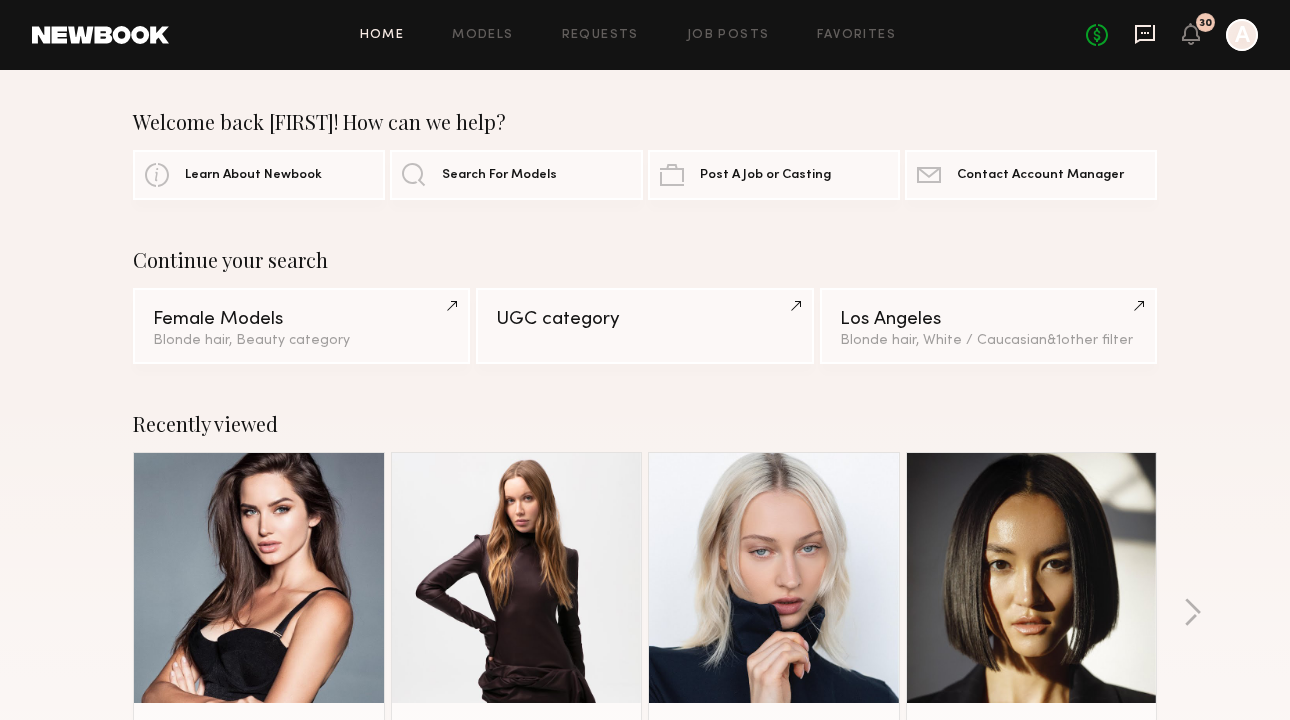 click 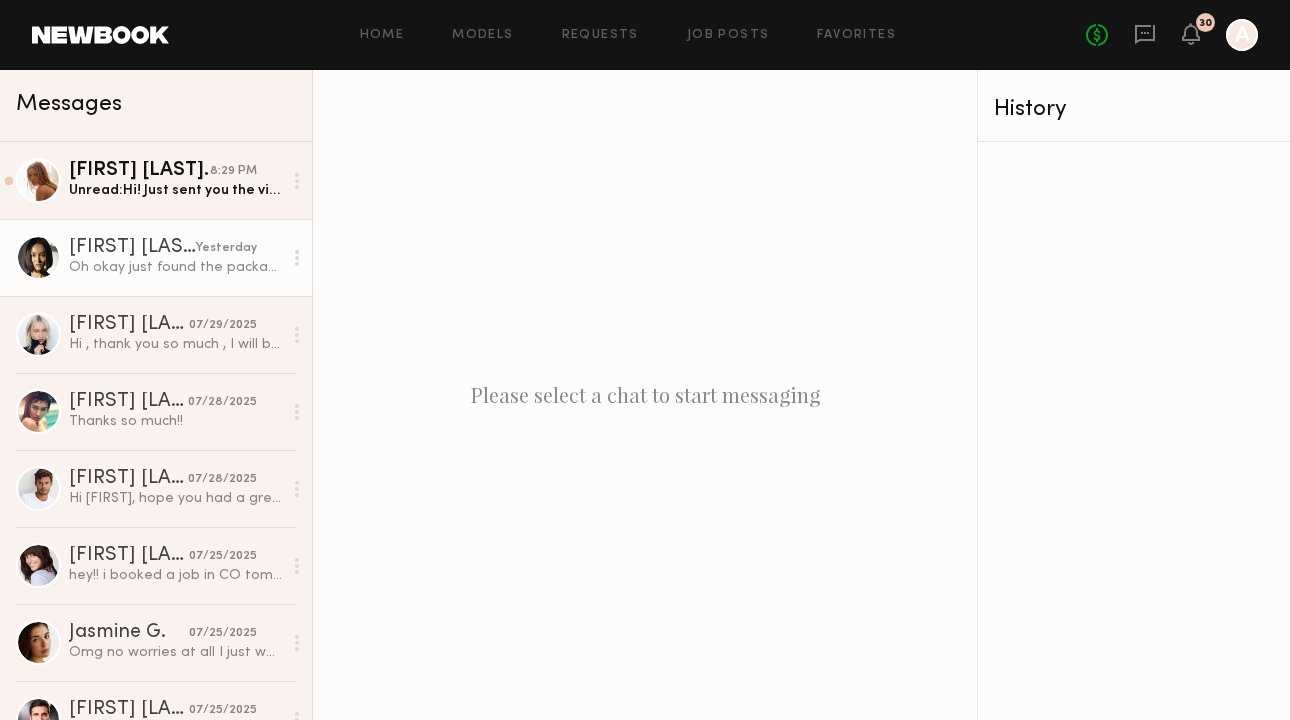 click on "[FIRST] [LAST] yesterday Oh okay just found the package" 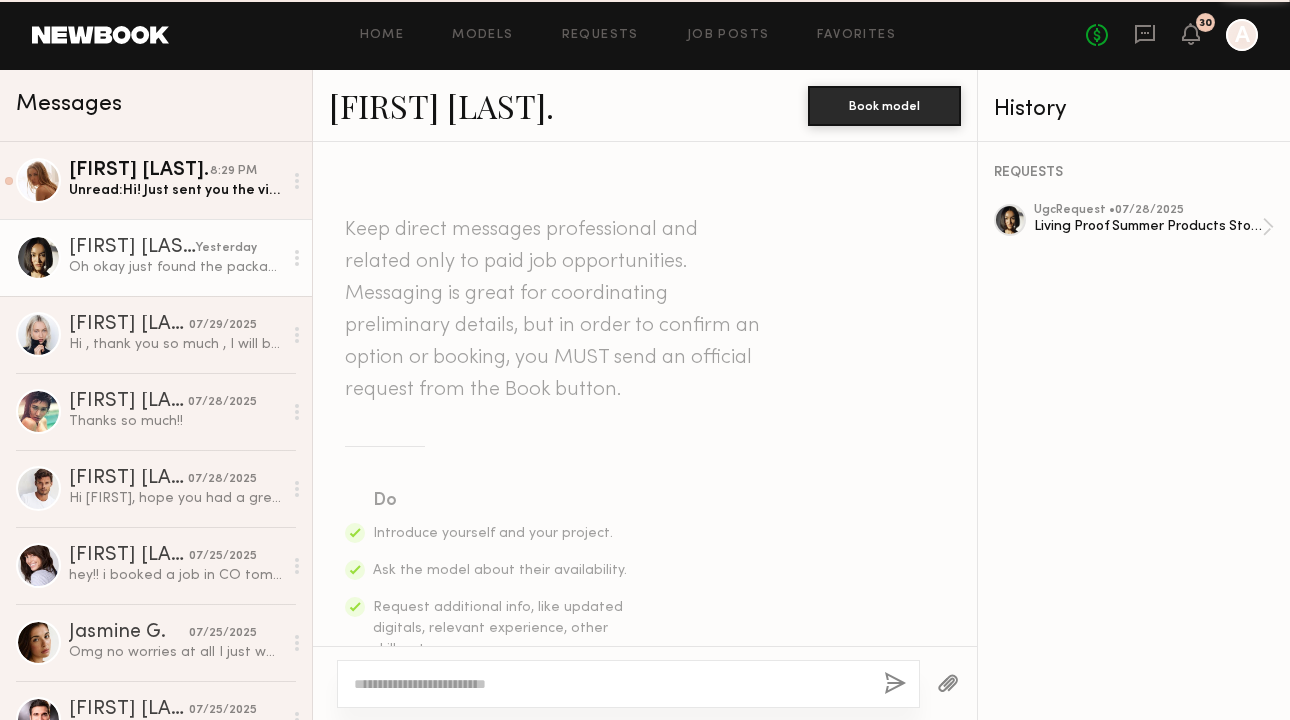scroll, scrollTop: 1408, scrollLeft: 0, axis: vertical 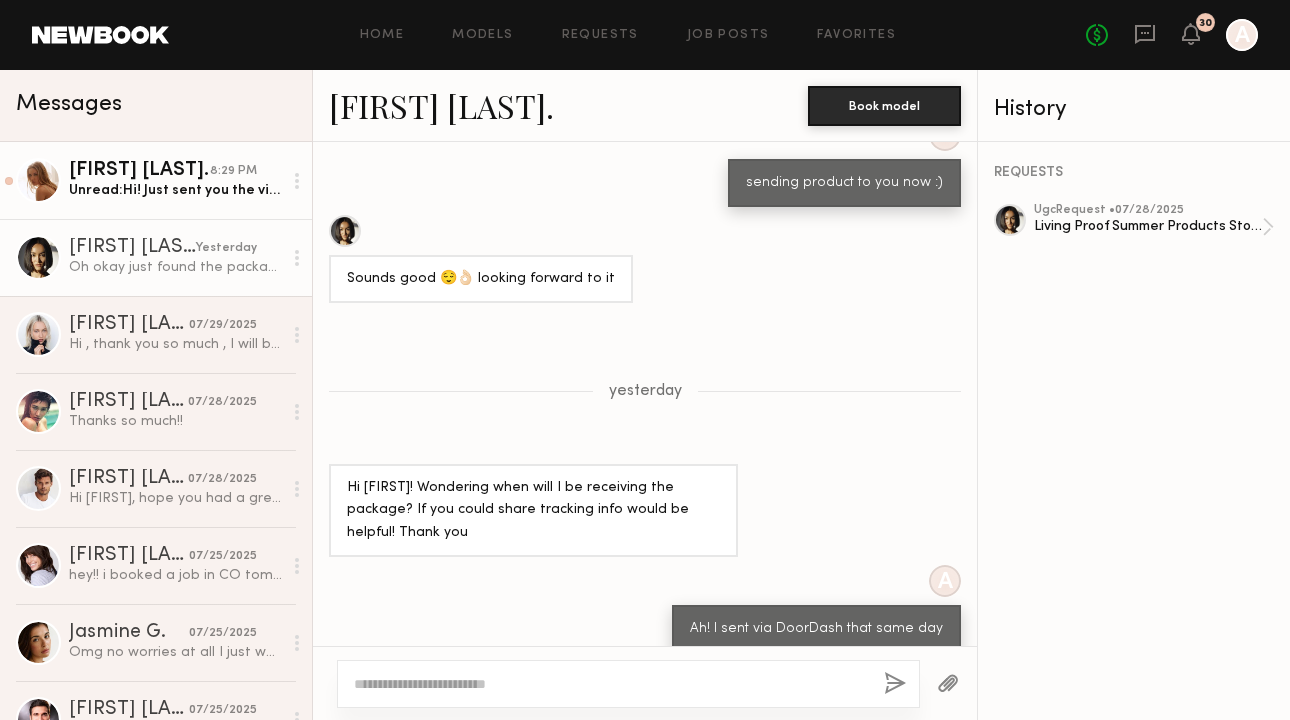 click on "8:29 PM" 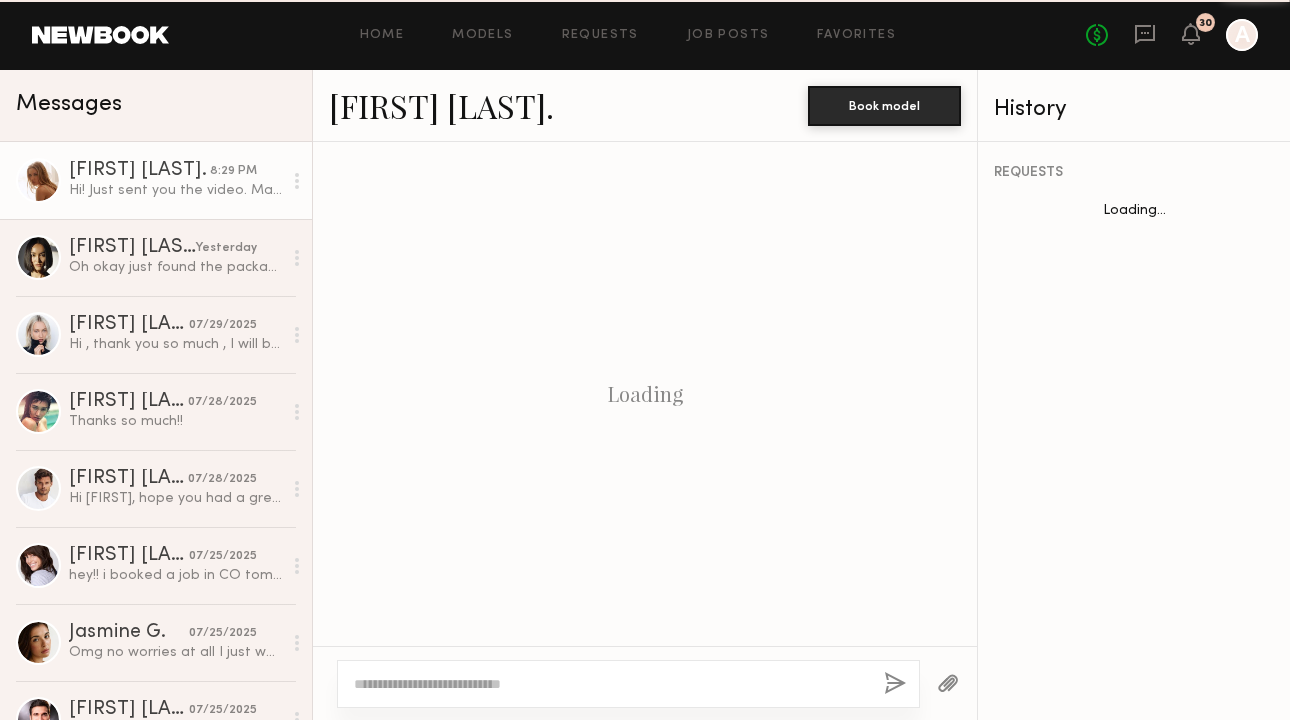 scroll, scrollTop: 1773, scrollLeft: 0, axis: vertical 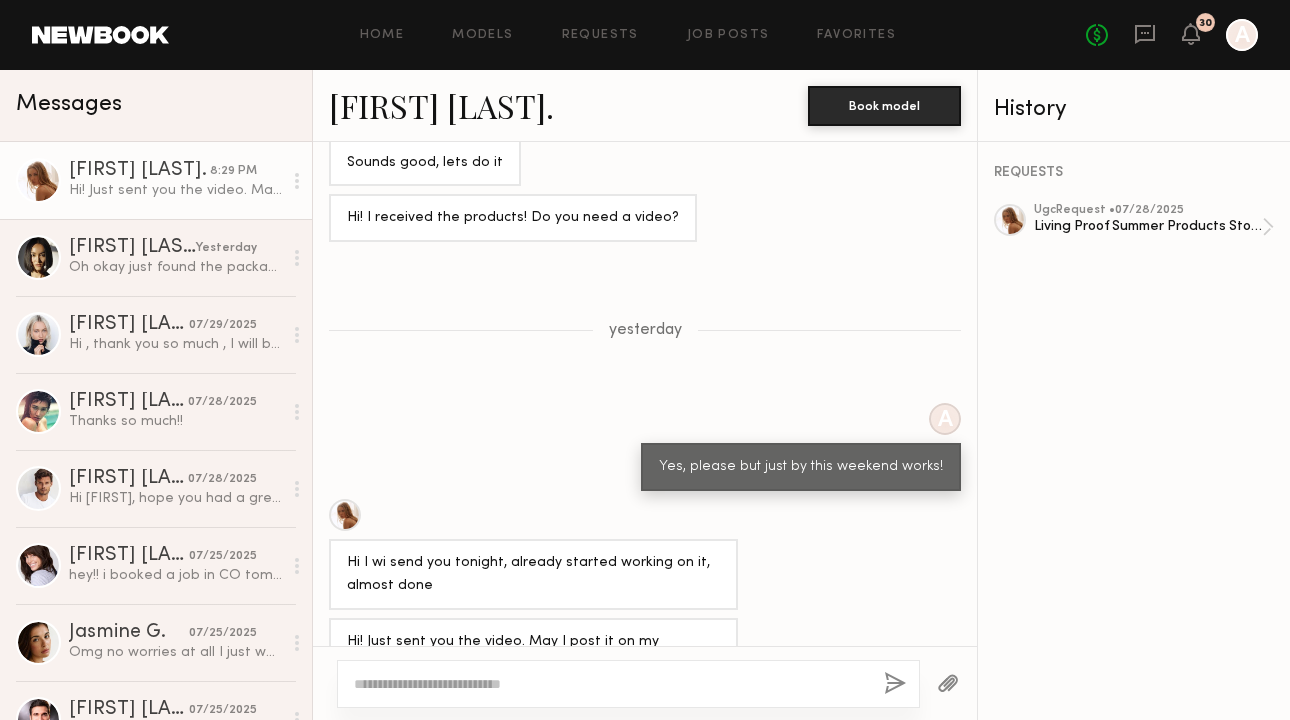 click 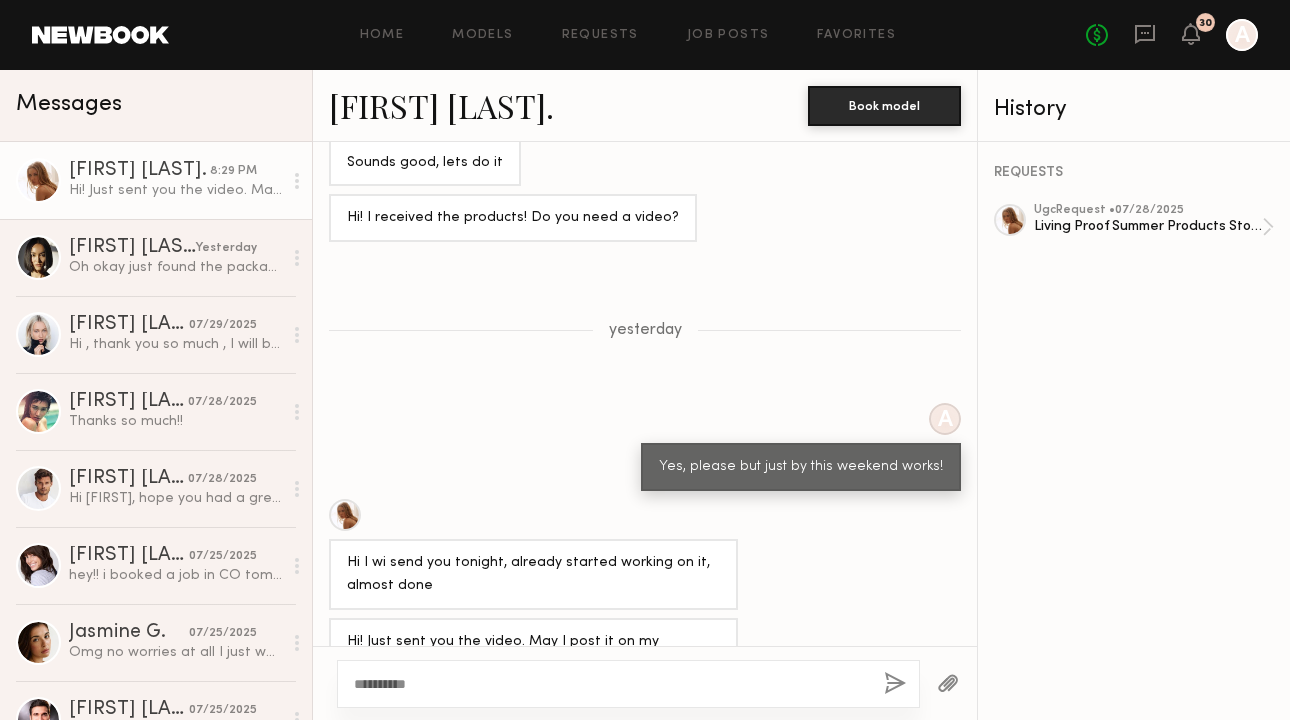 type on "**********" 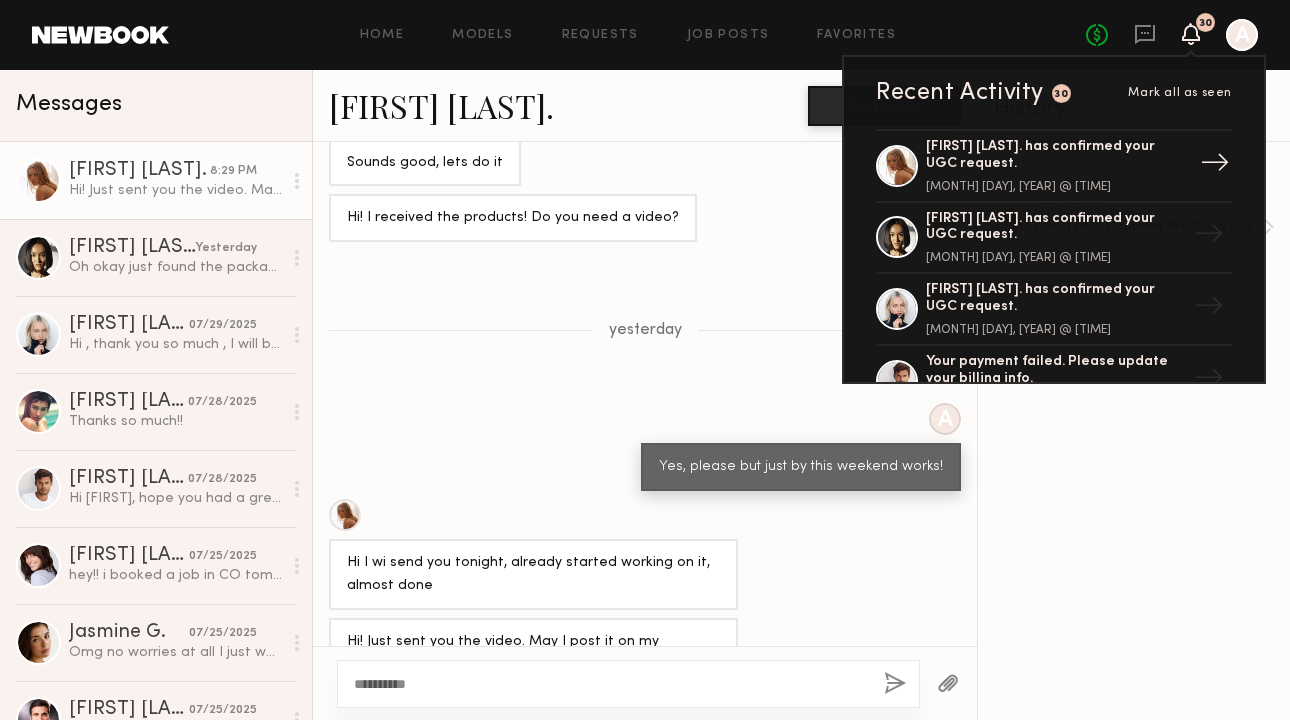 click on "[FIRST] [LAST]. has confirmed your UGC request." 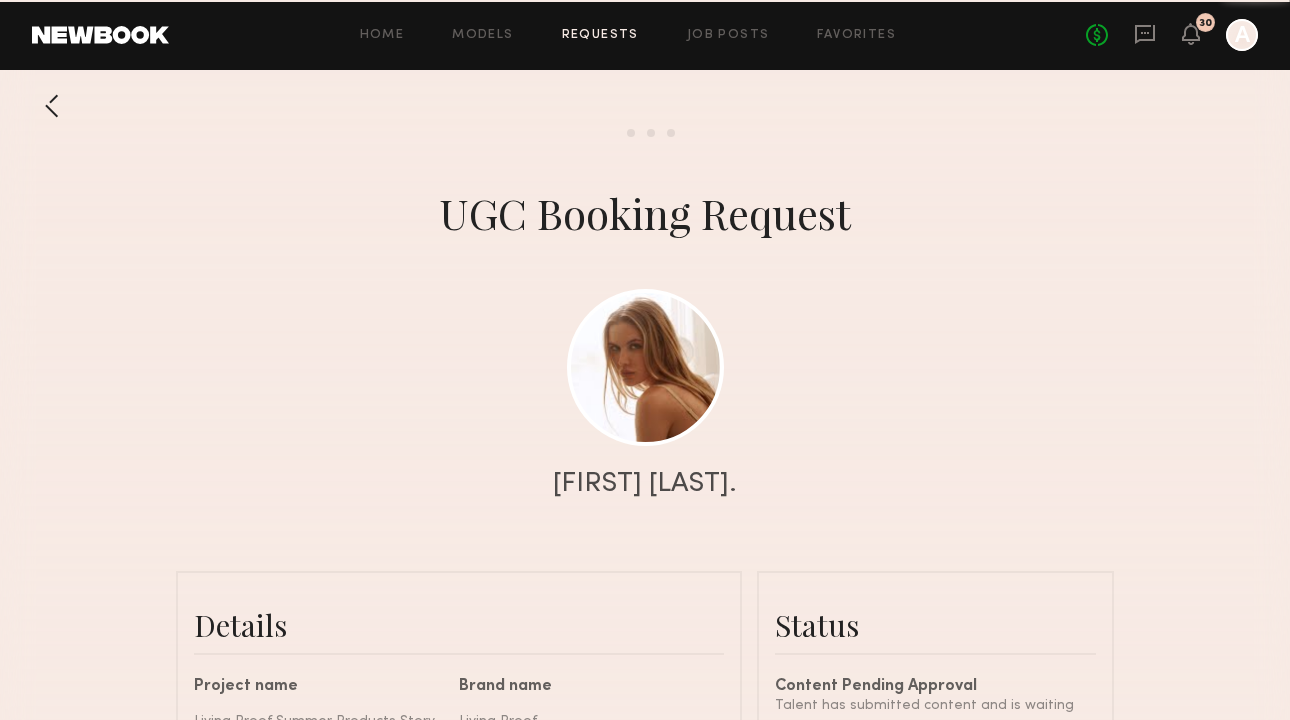 scroll, scrollTop: 1907, scrollLeft: 0, axis: vertical 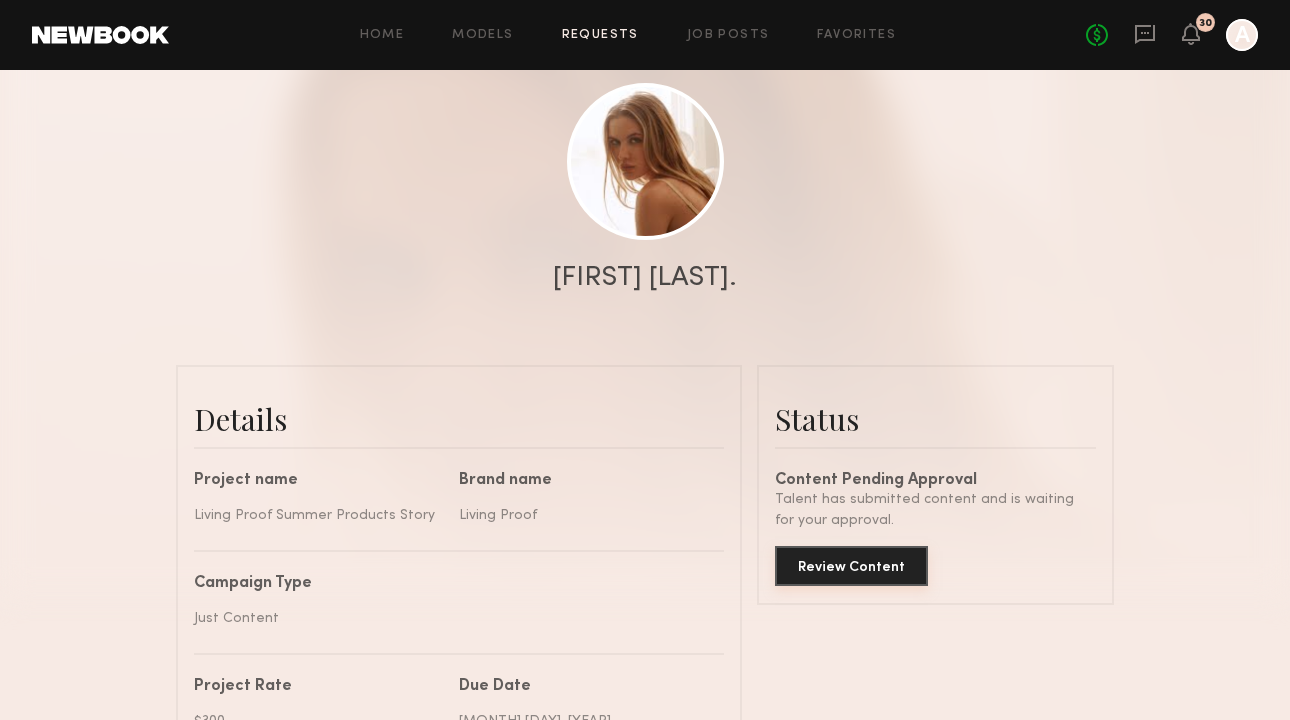 click on "Review Content" 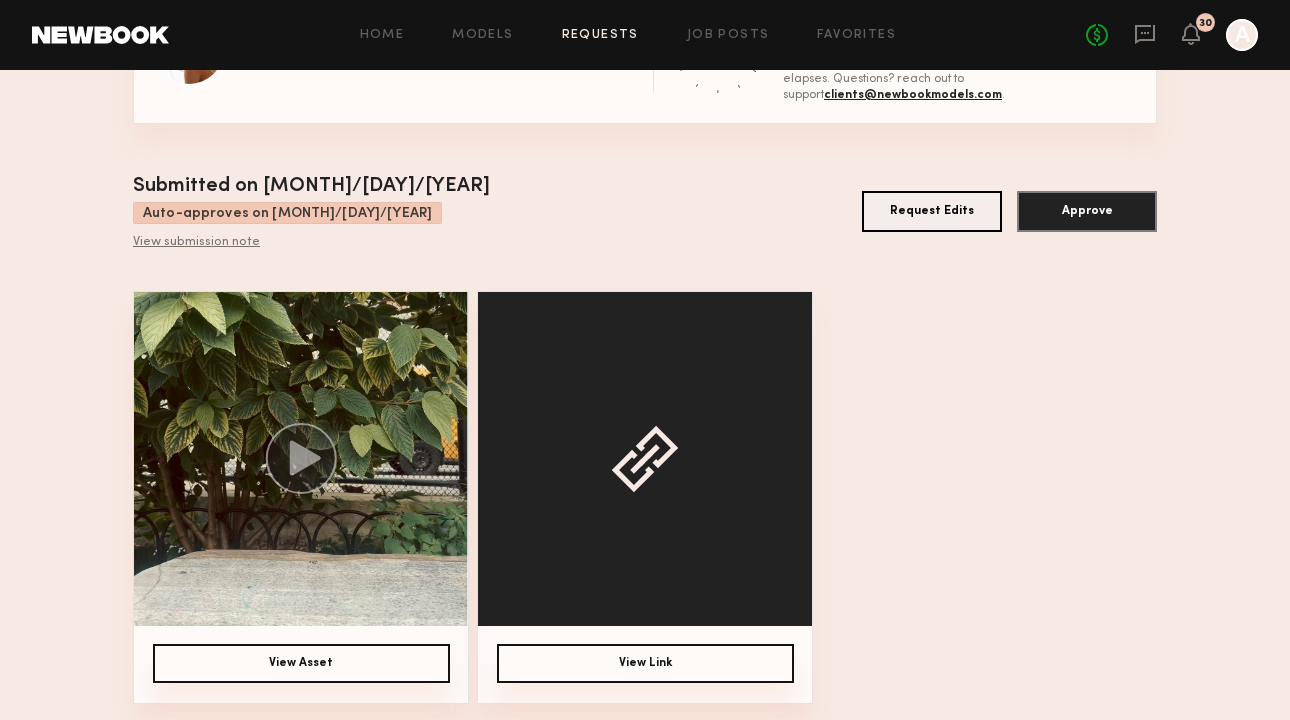 scroll, scrollTop: 111, scrollLeft: 0, axis: vertical 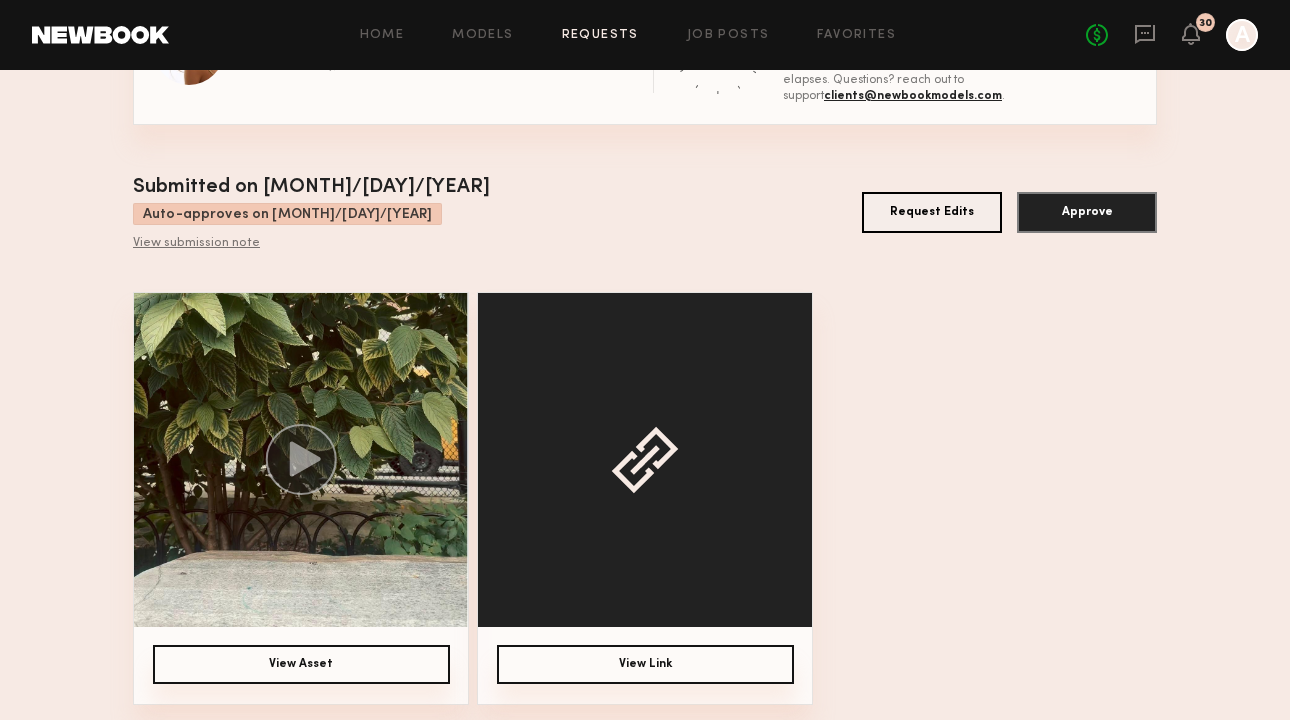 click 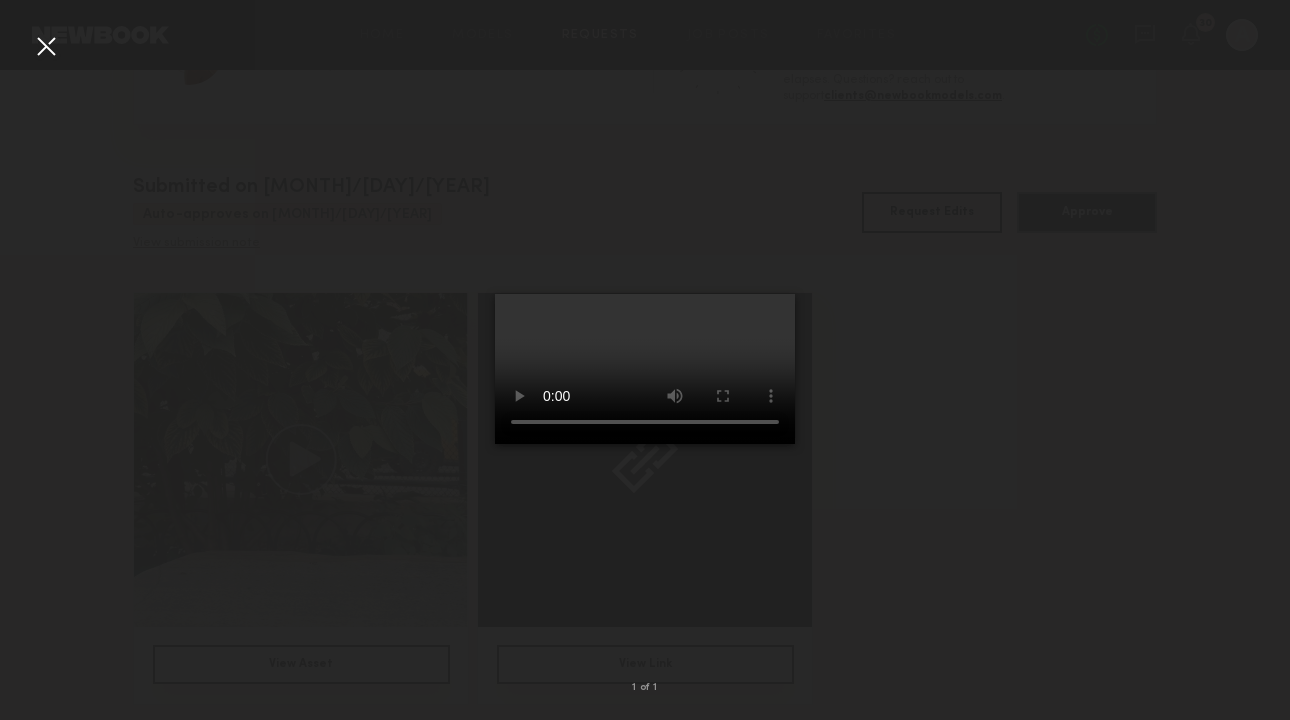 click at bounding box center [46, 46] 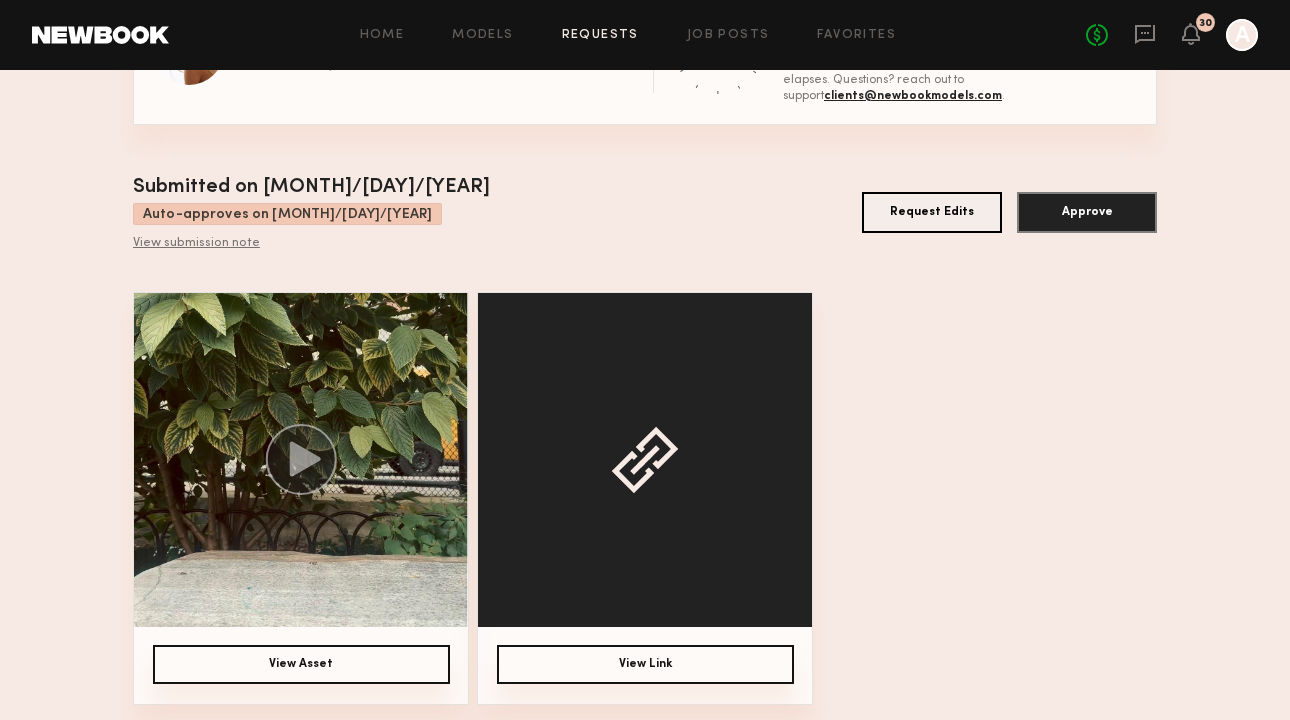 click on "Request Edits" 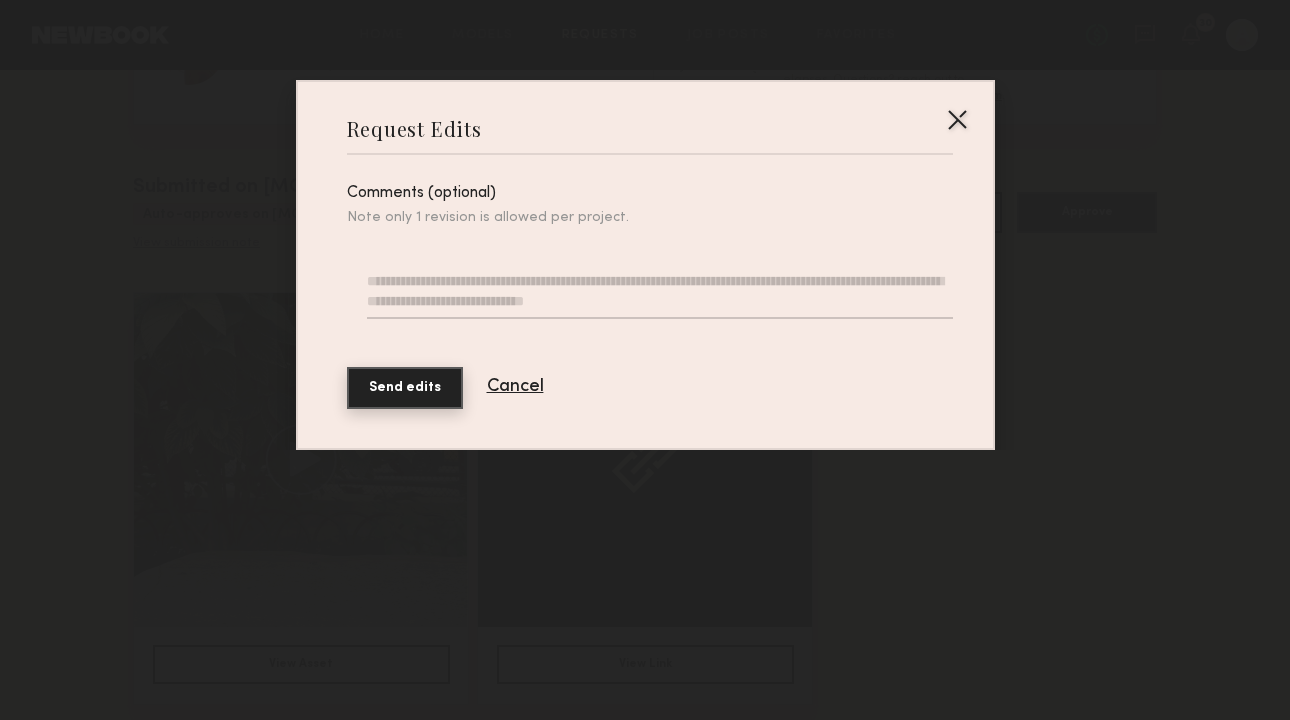 click at bounding box center [659, 295] 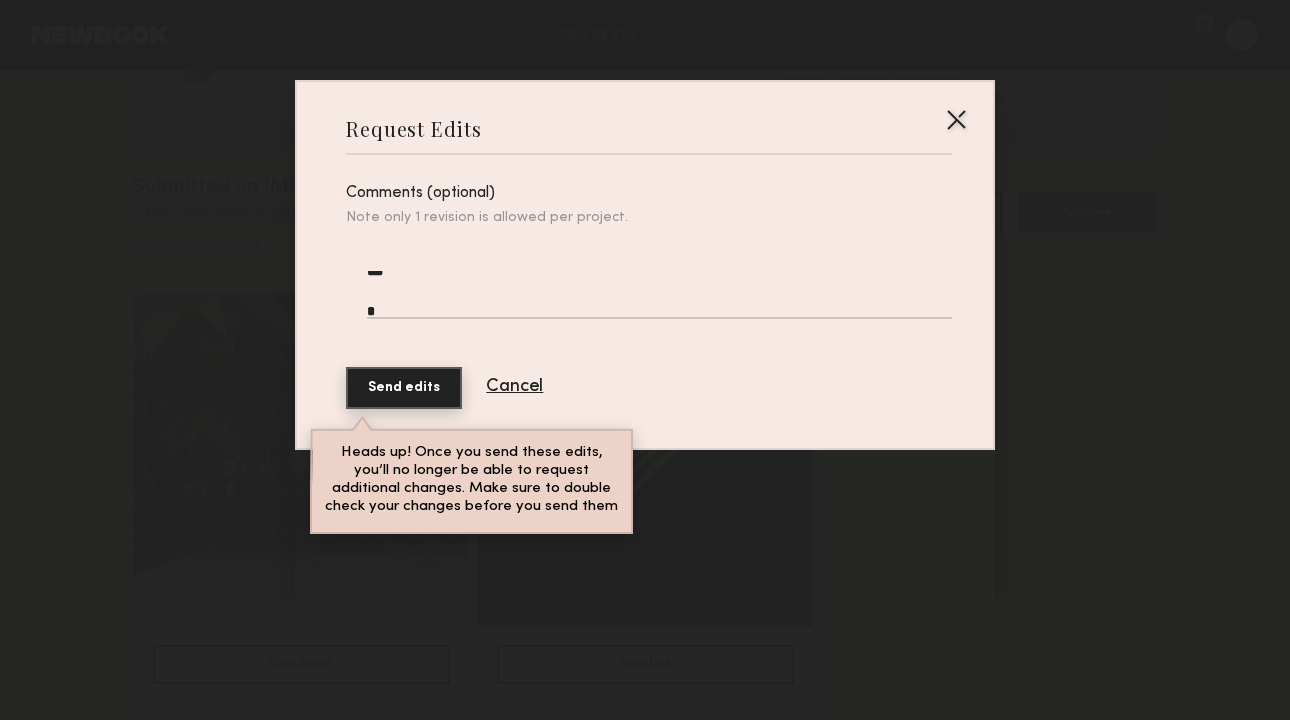 scroll, scrollTop: 0, scrollLeft: 0, axis: both 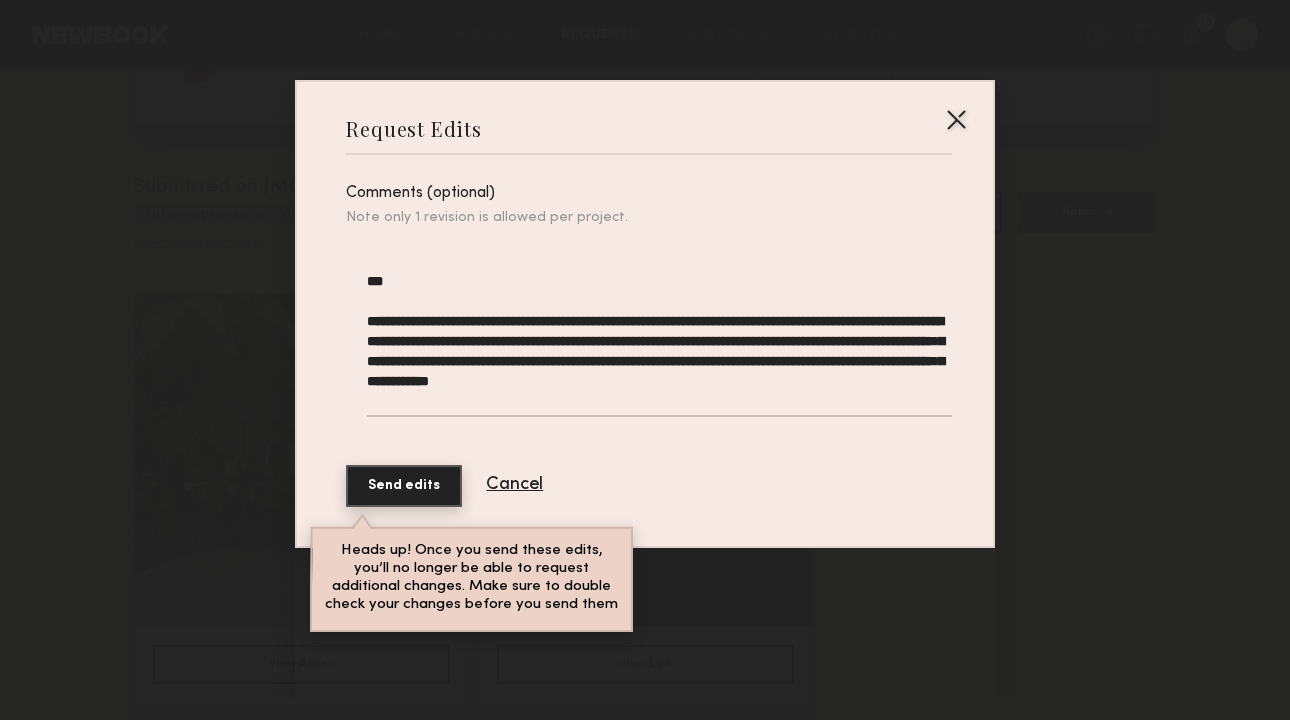 click on "**********" at bounding box center [659, 344] 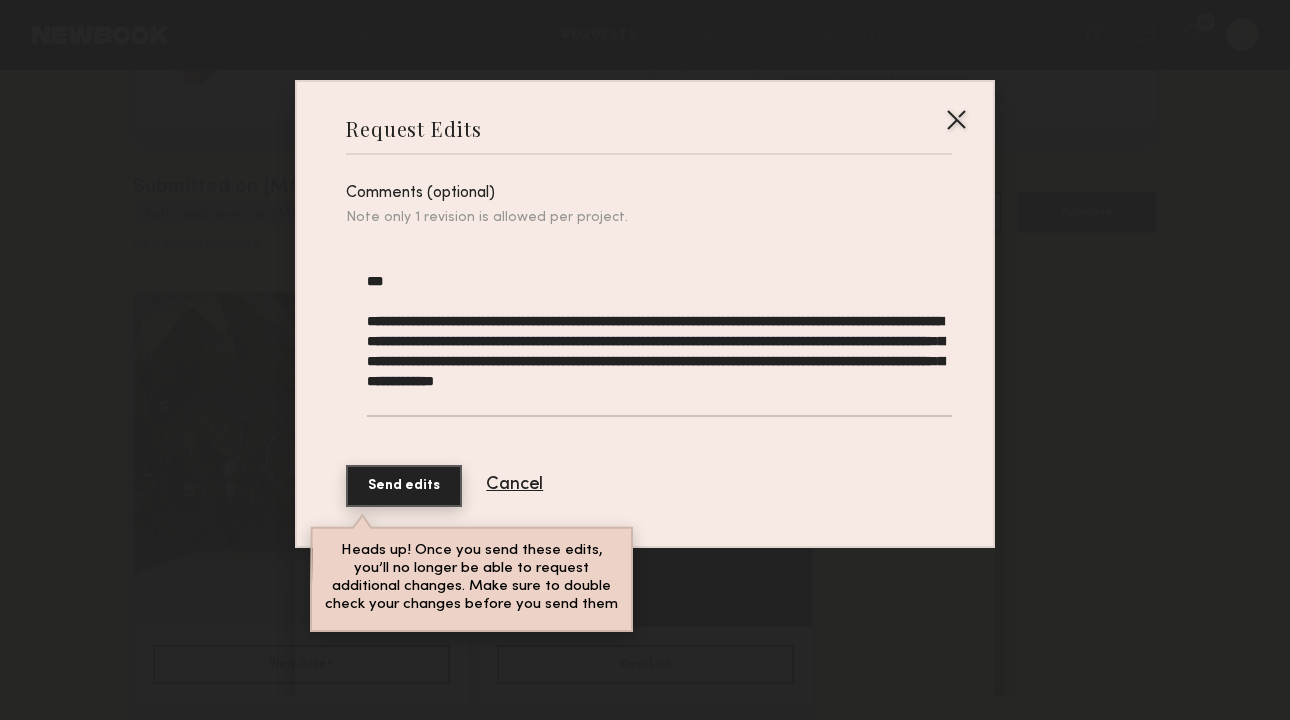 click on "**********" at bounding box center (659, 344) 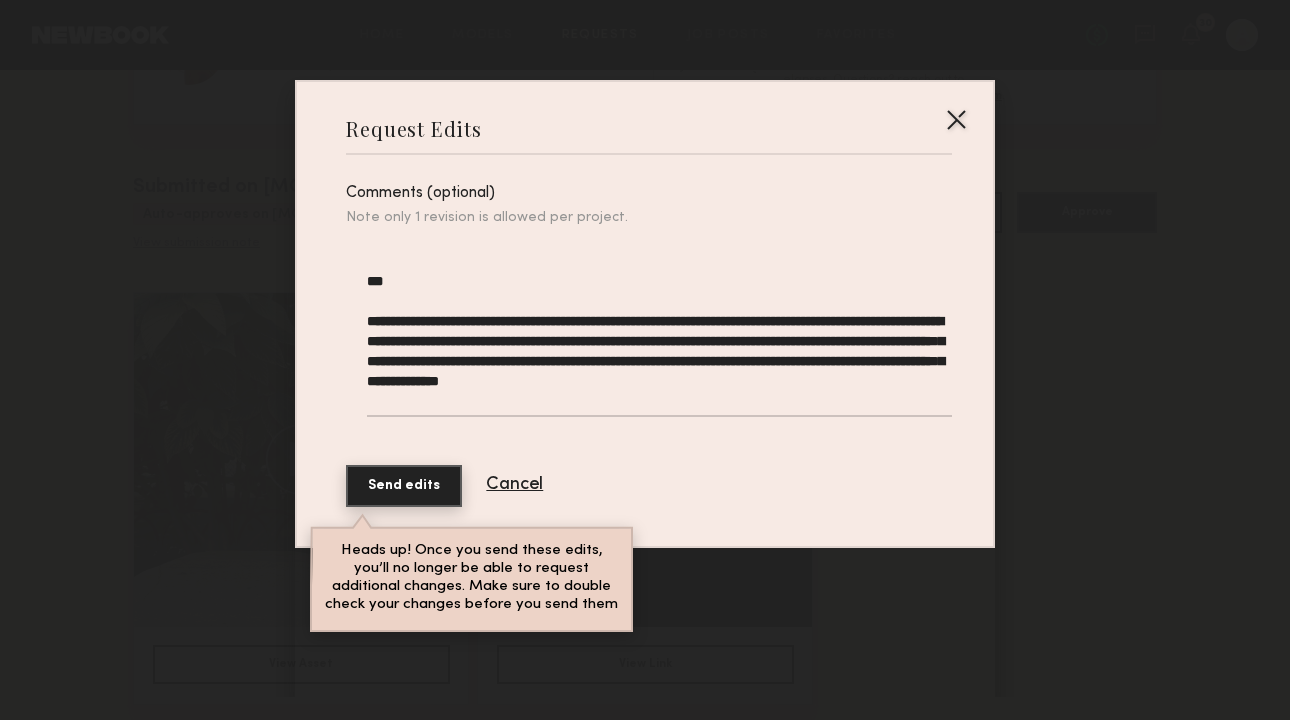click on "**********" at bounding box center (659, 344) 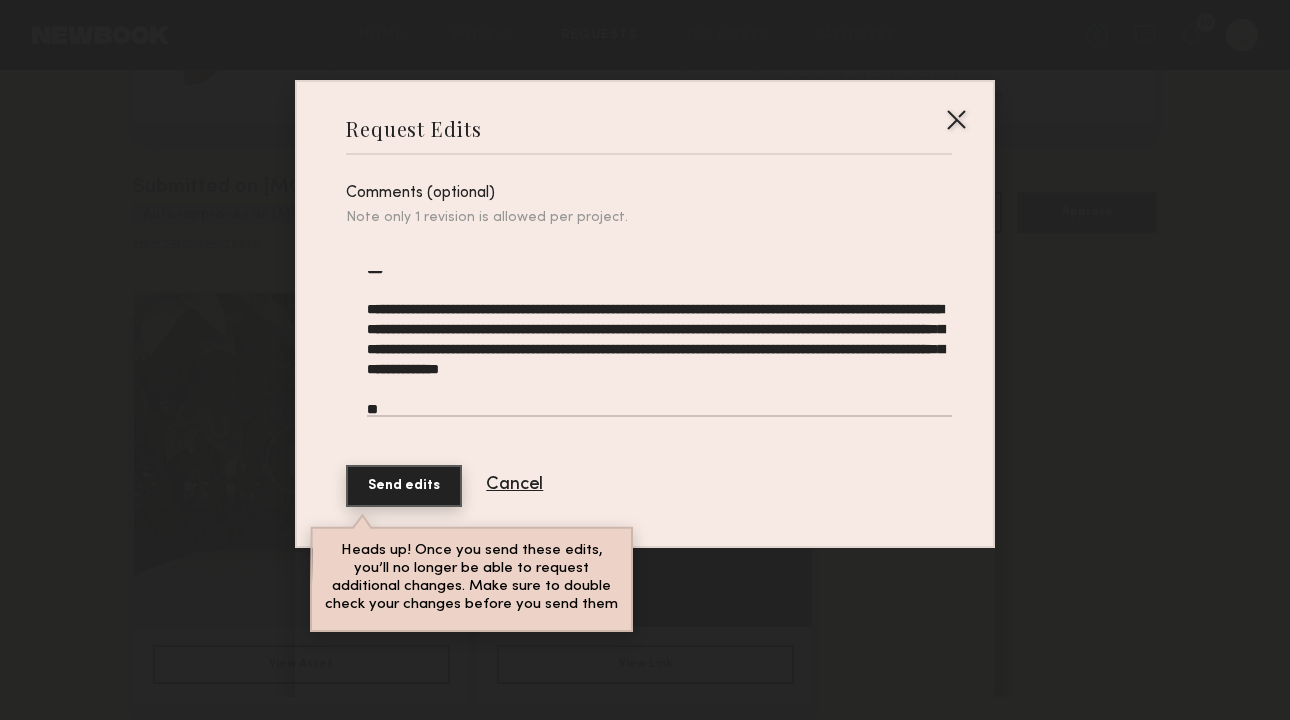 scroll, scrollTop: 0, scrollLeft: 0, axis: both 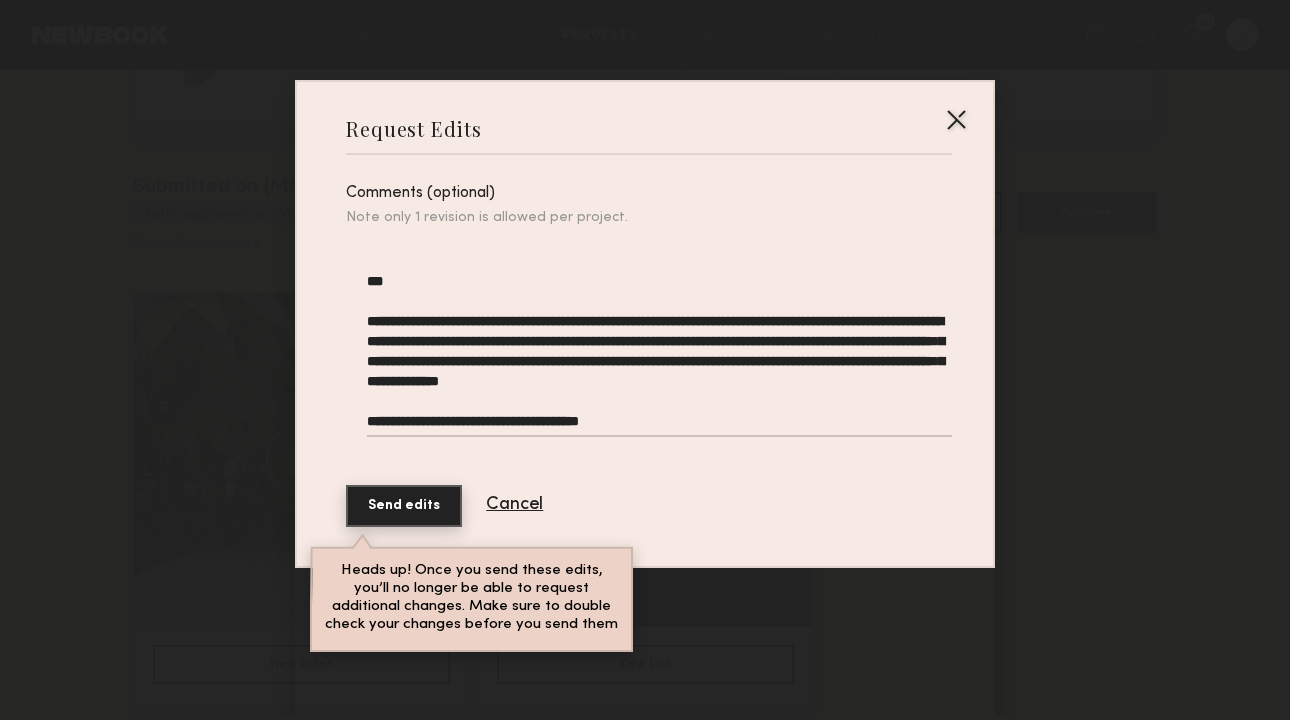 paste on "**********" 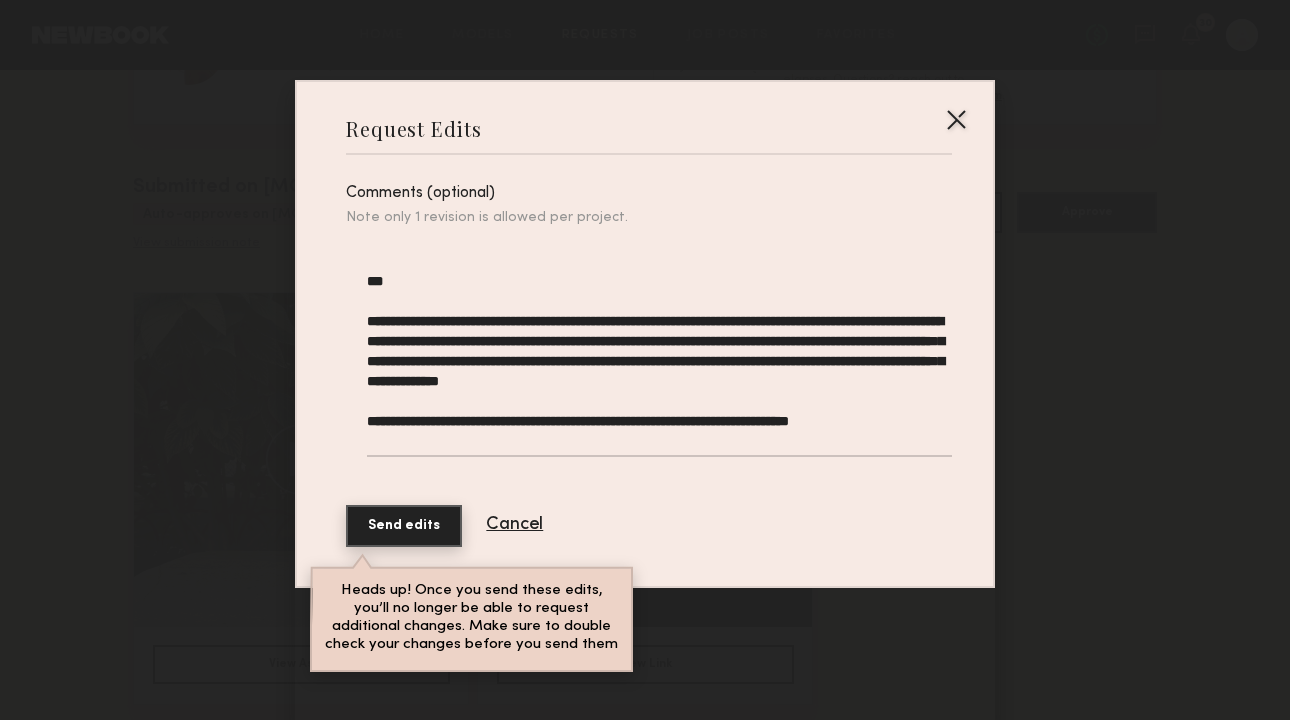 paste on "**********" 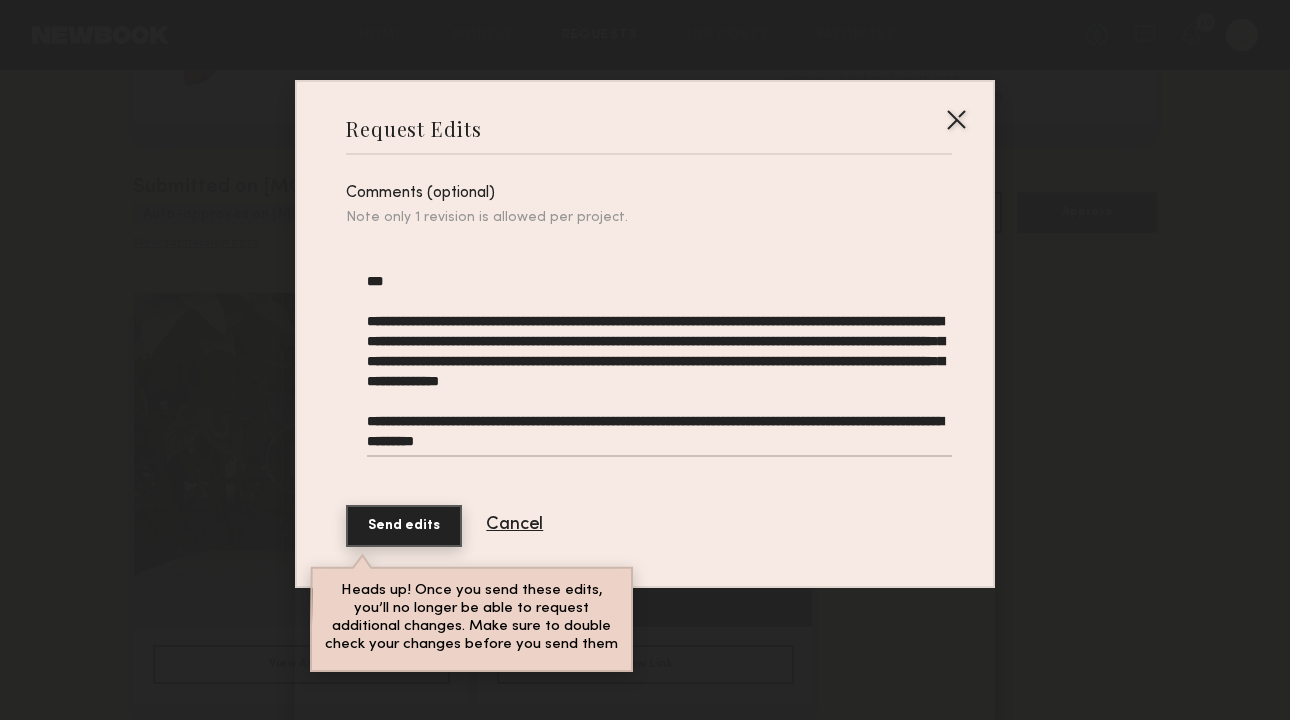 type on "**********" 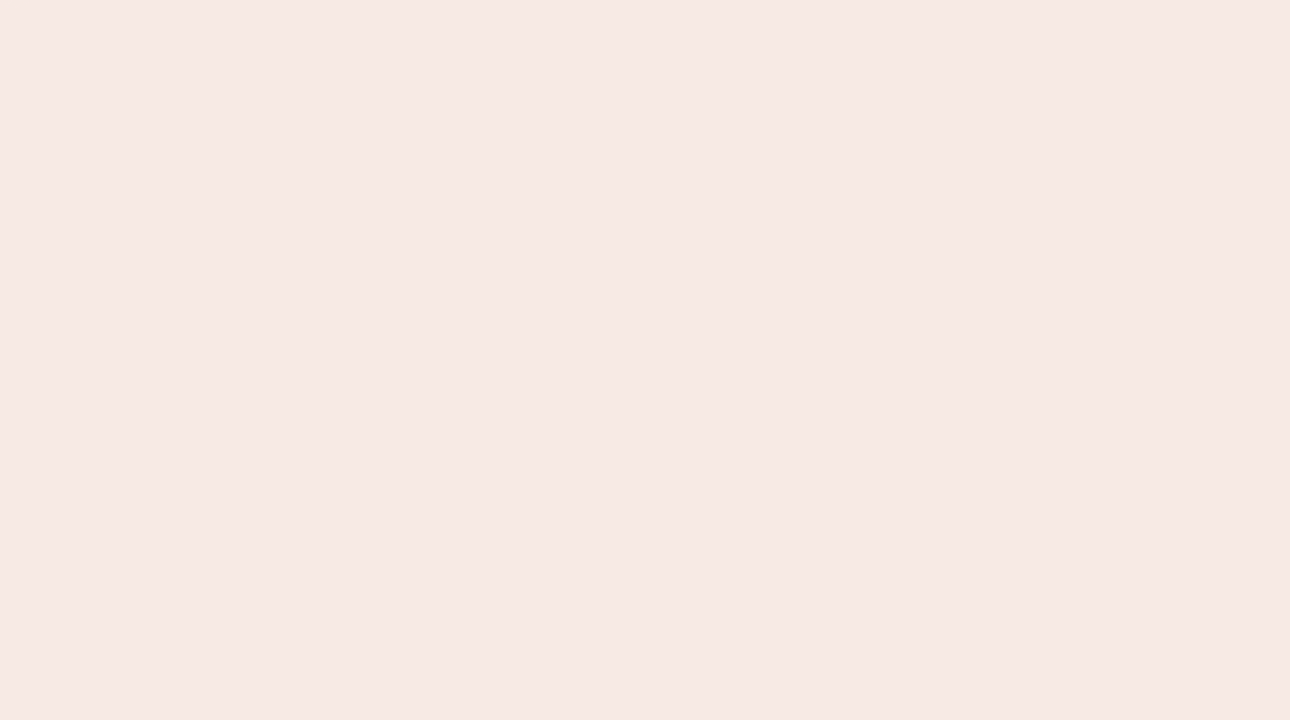 scroll, scrollTop: 0, scrollLeft: 0, axis: both 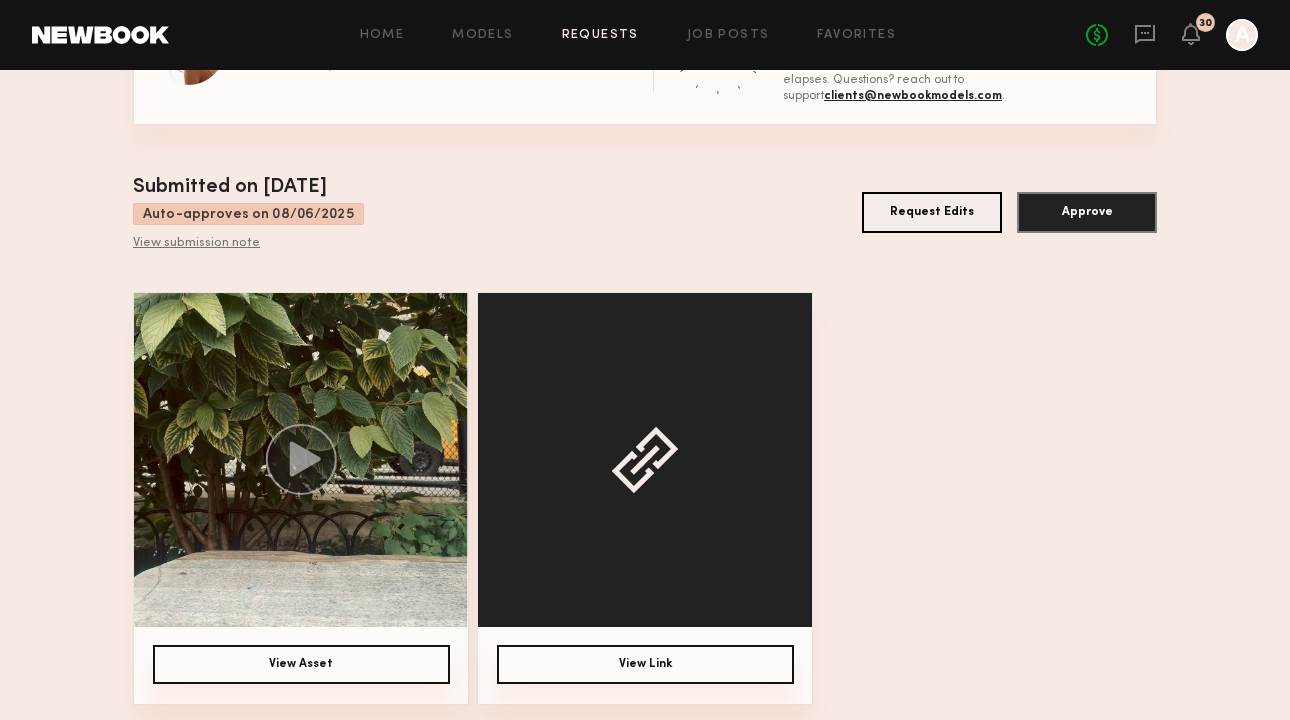 click 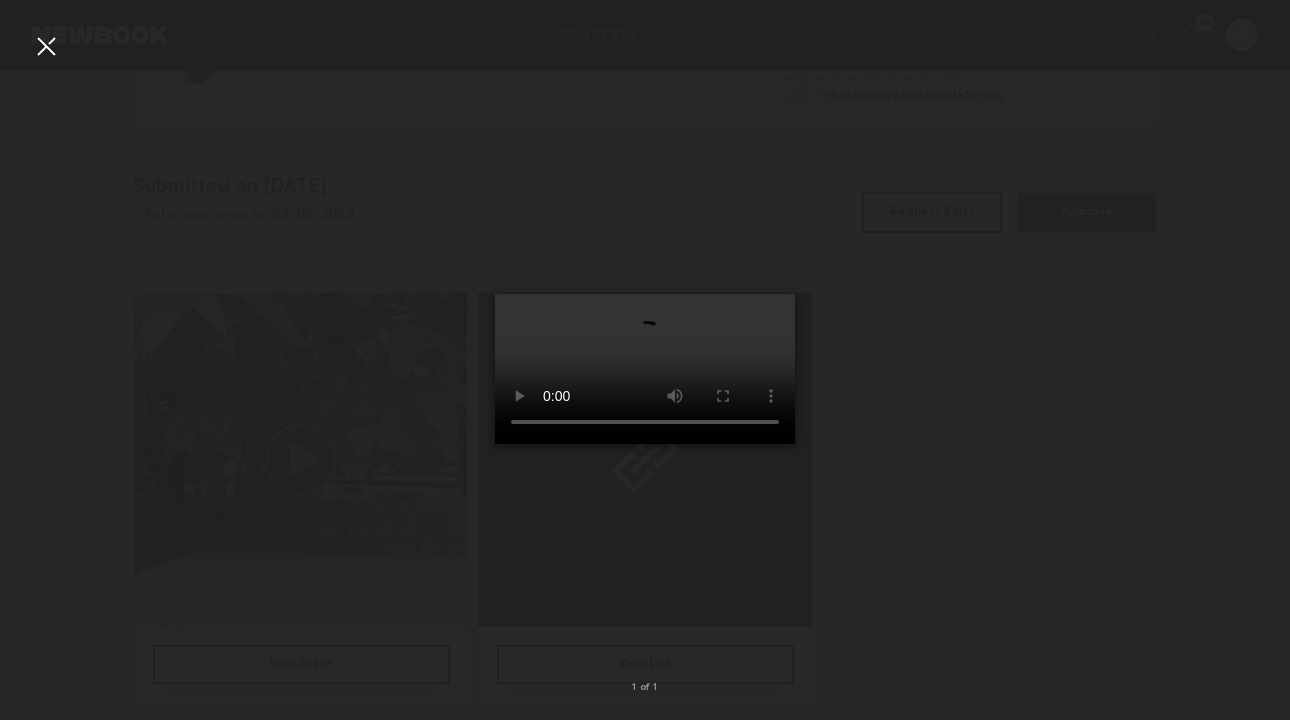 type 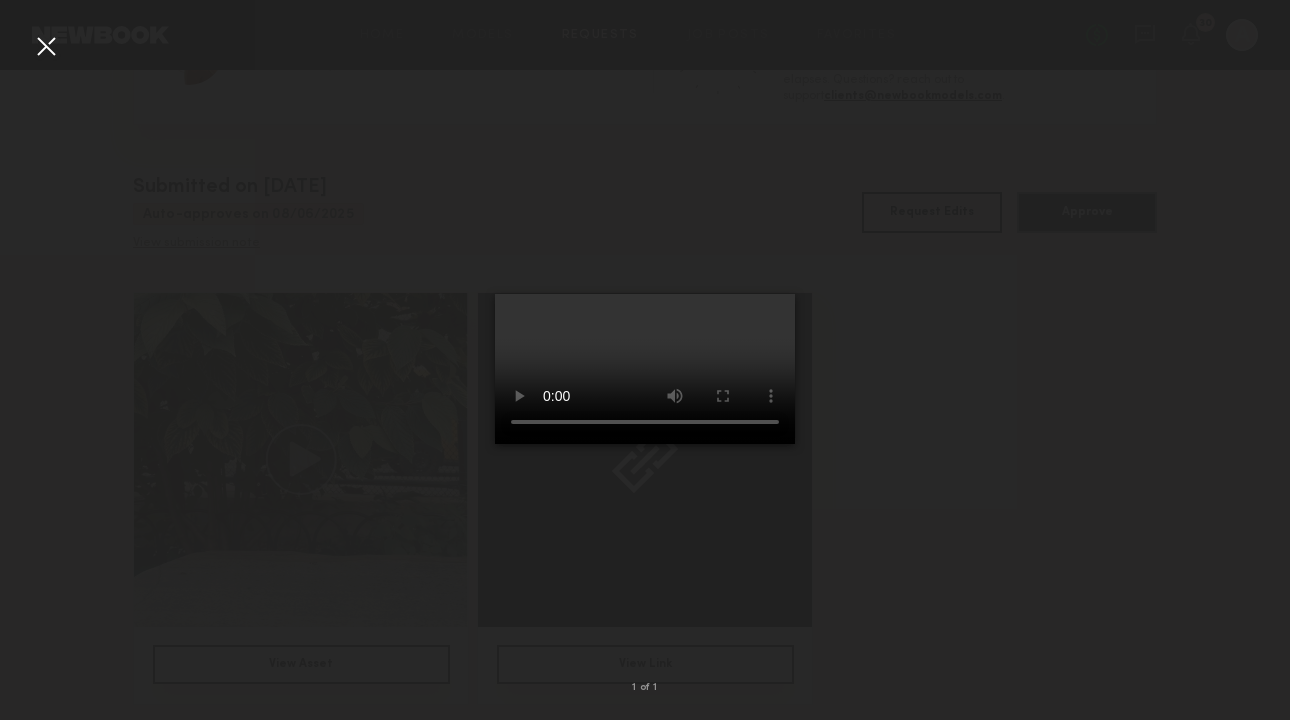 drag, startPoint x: 574, startPoint y: 629, endPoint x: 619, endPoint y: 645, distance: 47.759815 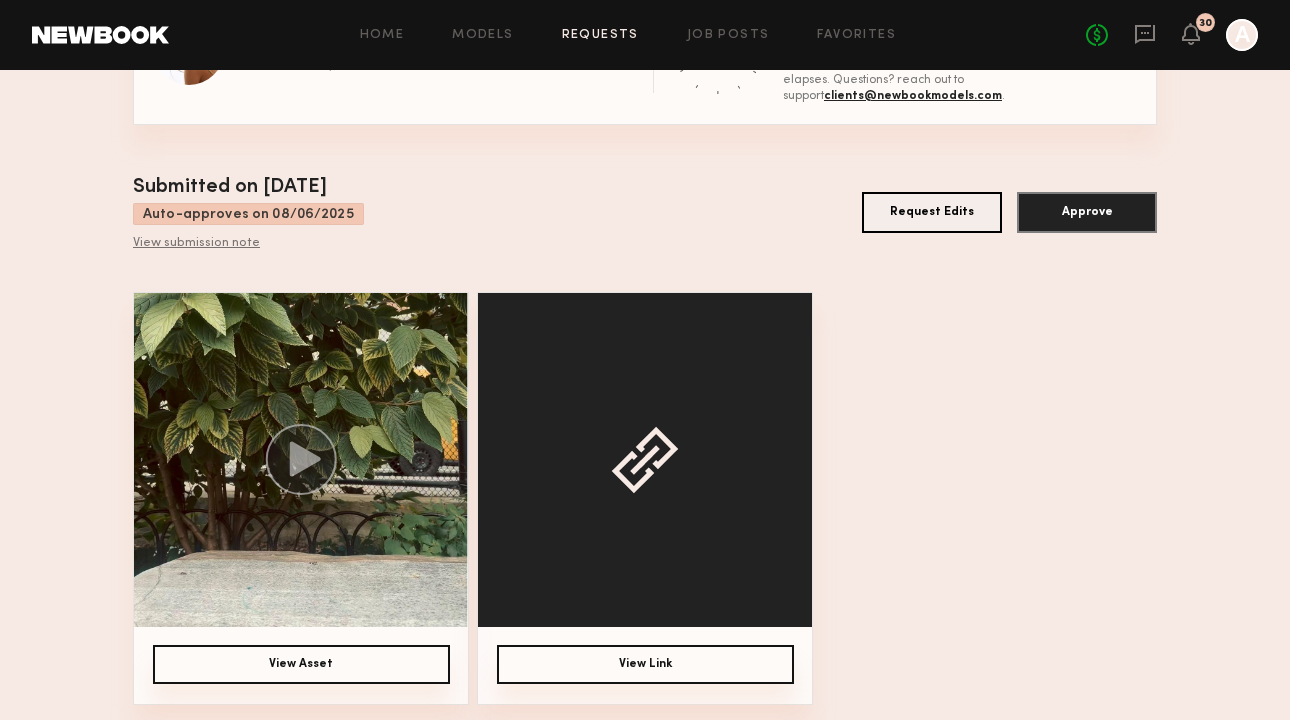 click on "No fees up to $5,000 30 A" 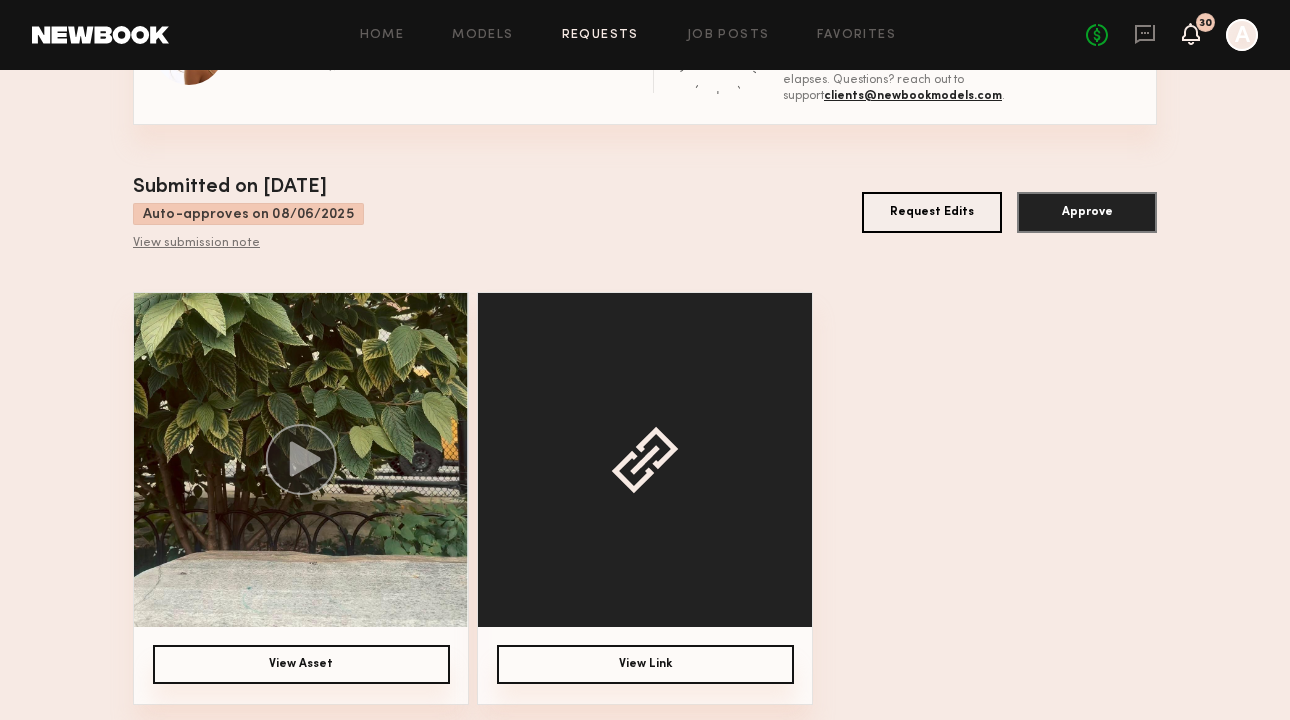 click 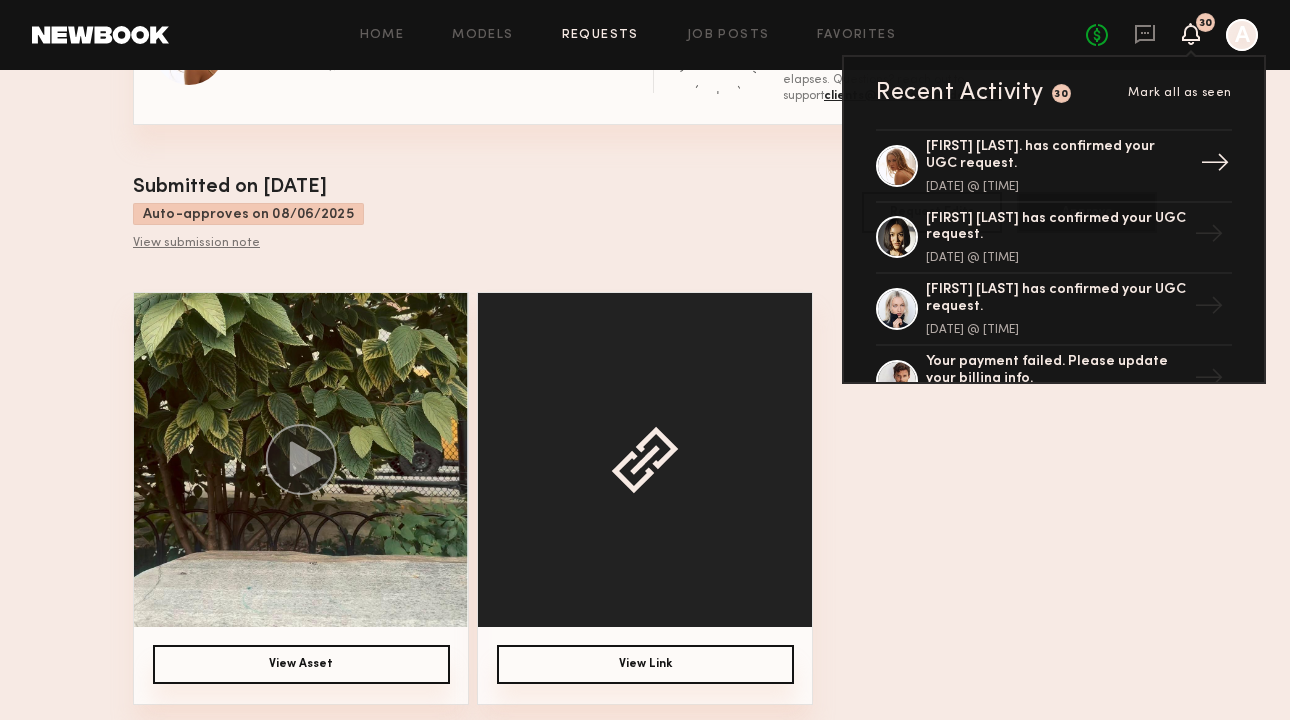click on "[FIRST] [LAST]. has confirmed your UGC request." 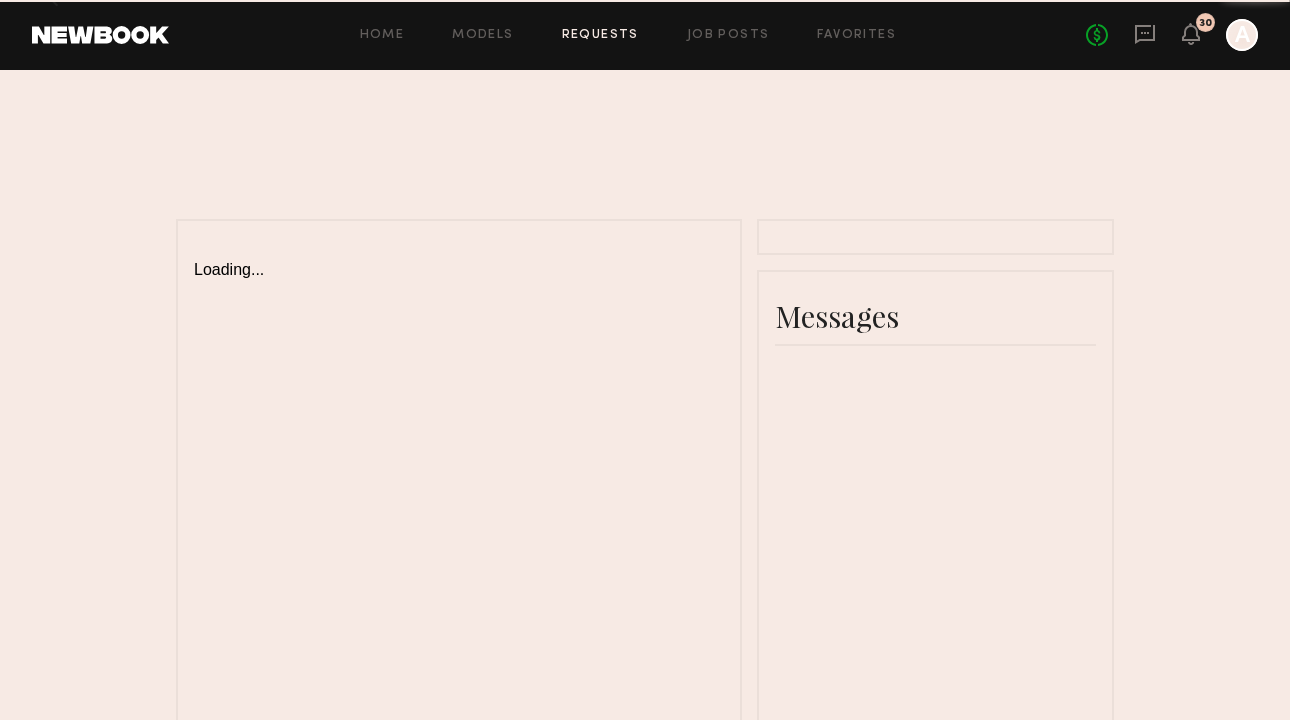 scroll, scrollTop: 0, scrollLeft: 0, axis: both 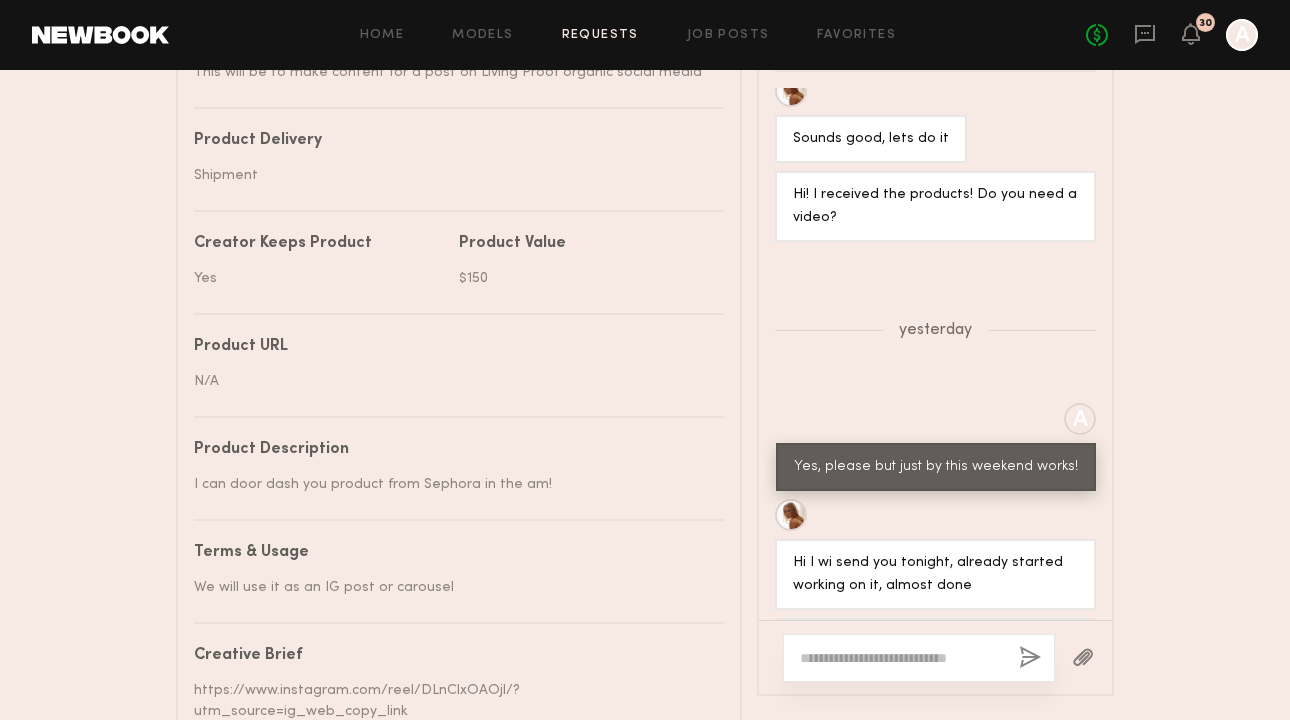 click 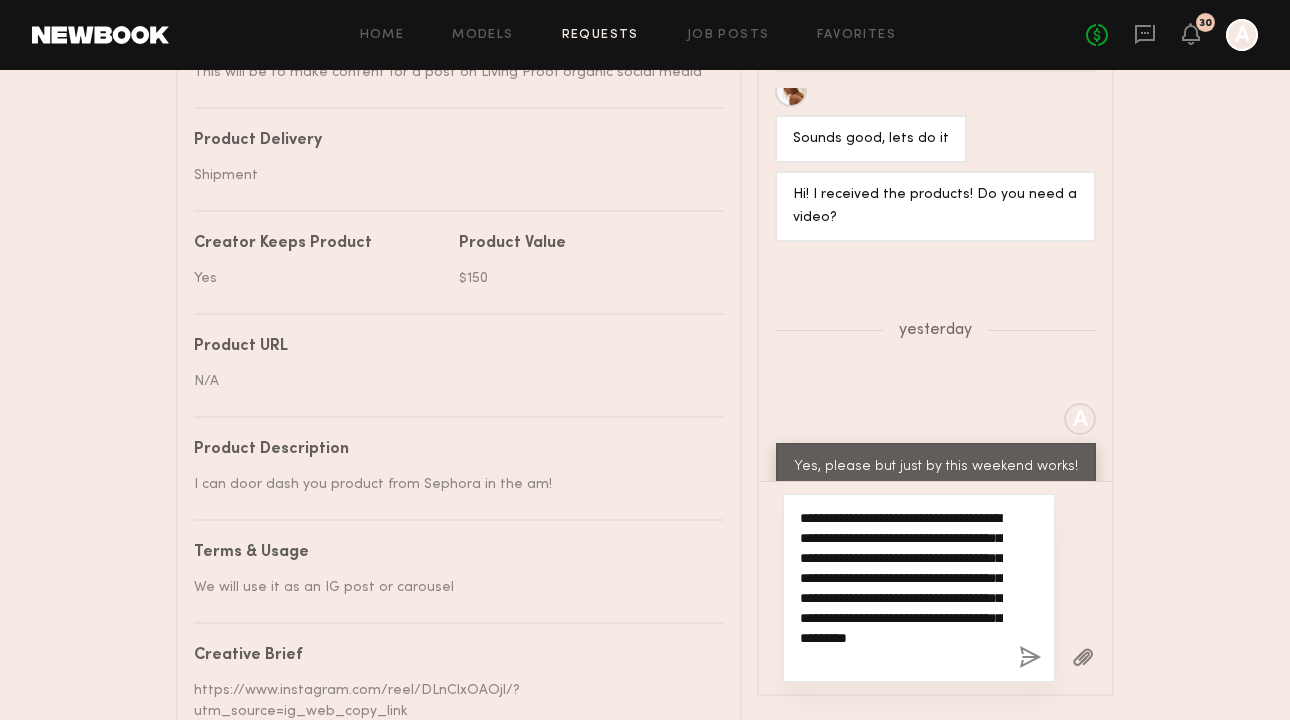 scroll, scrollTop: 16, scrollLeft: 0, axis: vertical 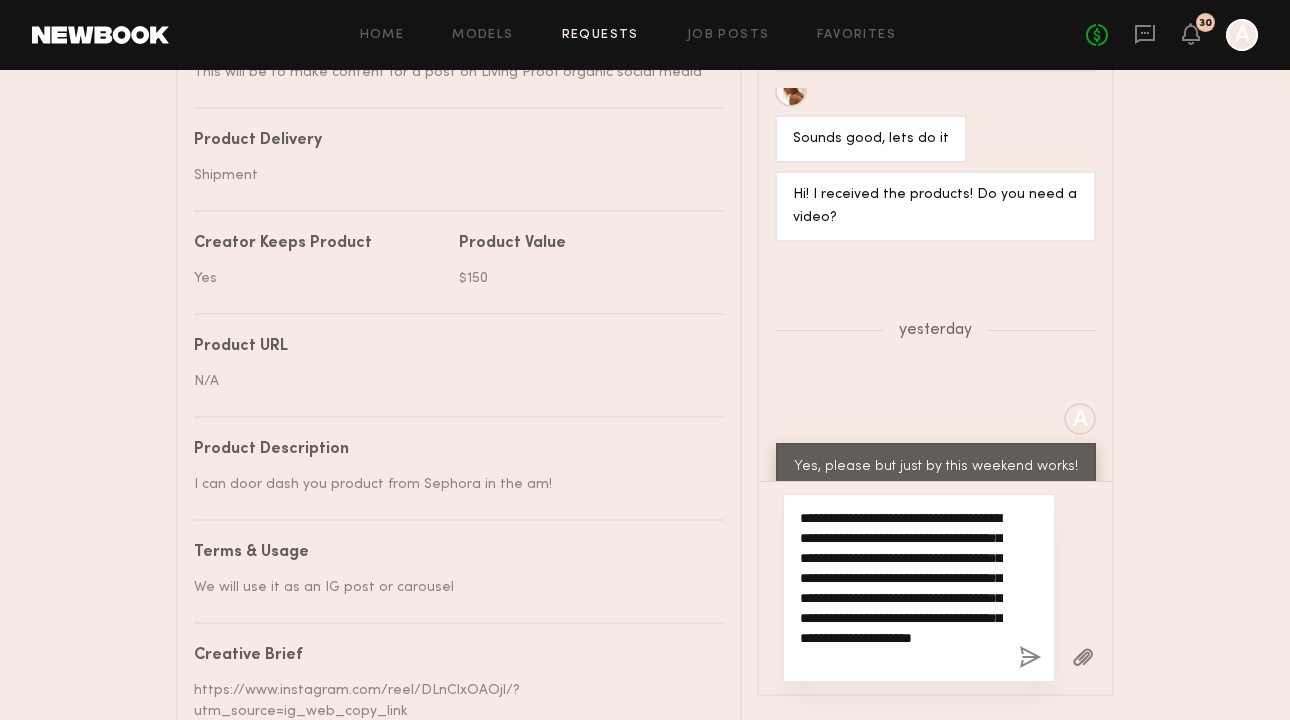 type on "**********" 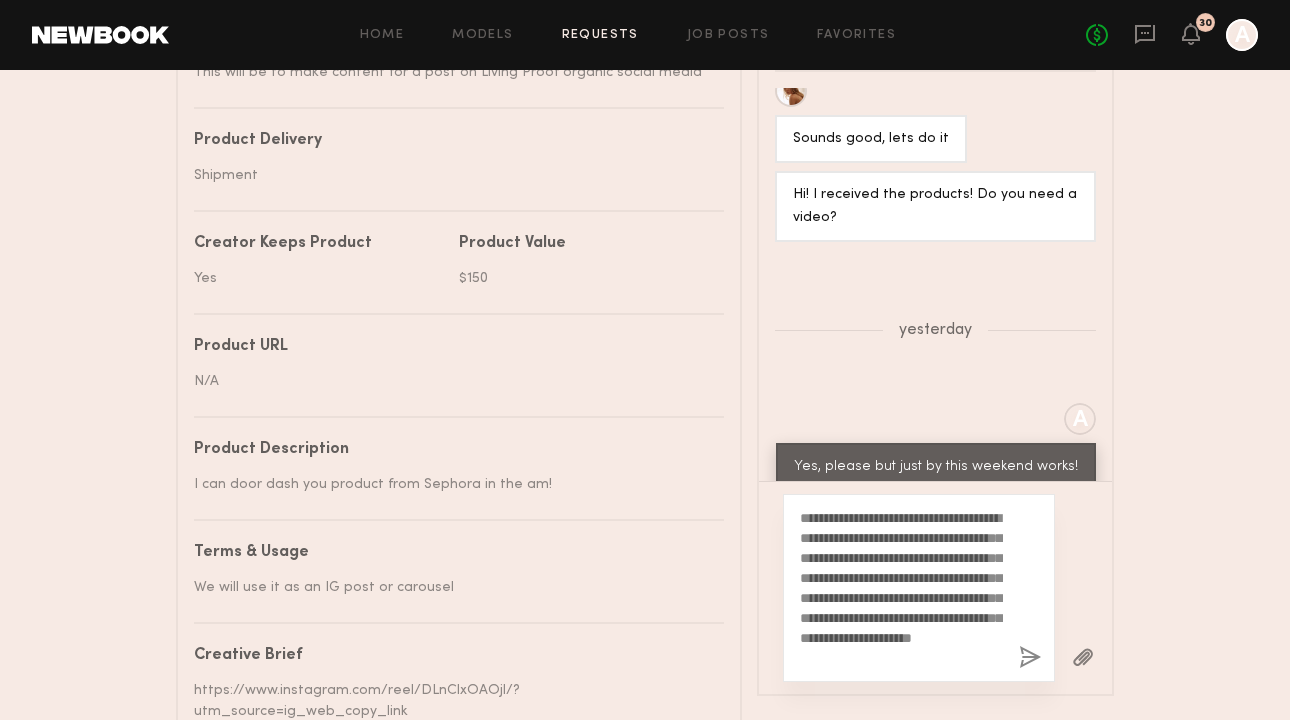 click 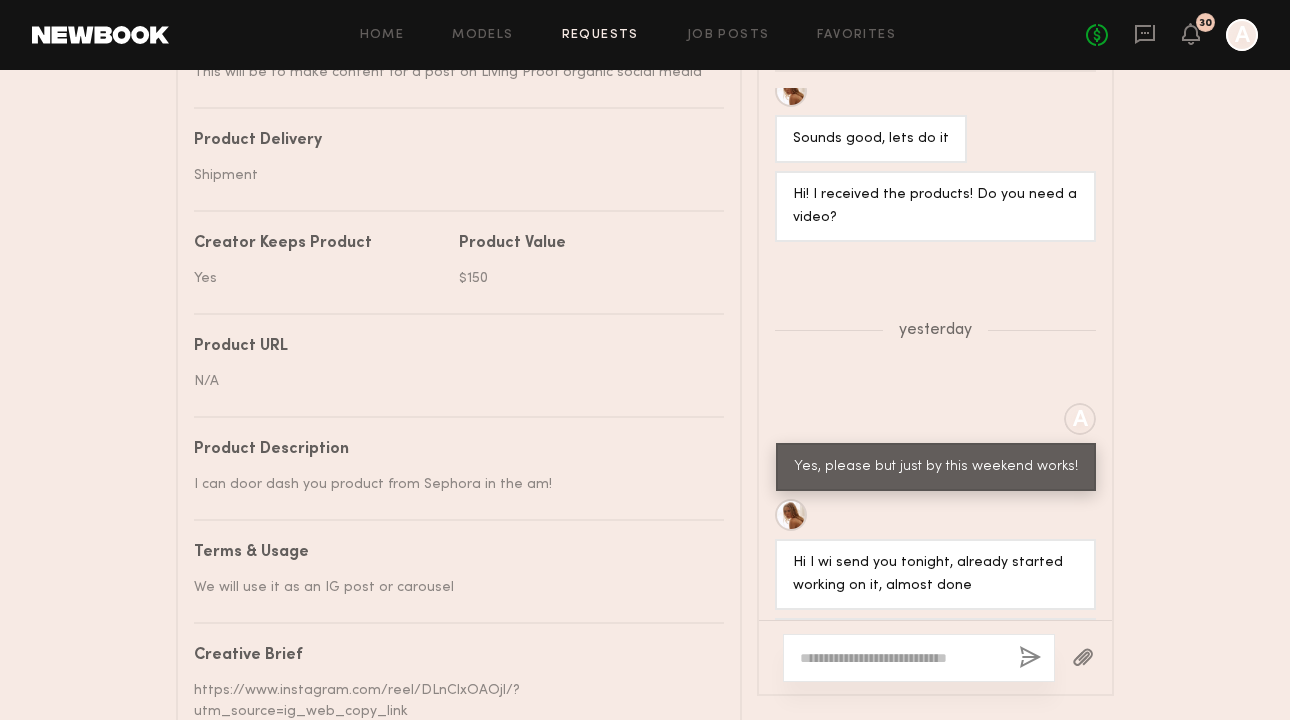 scroll, scrollTop: 0, scrollLeft: 0, axis: both 